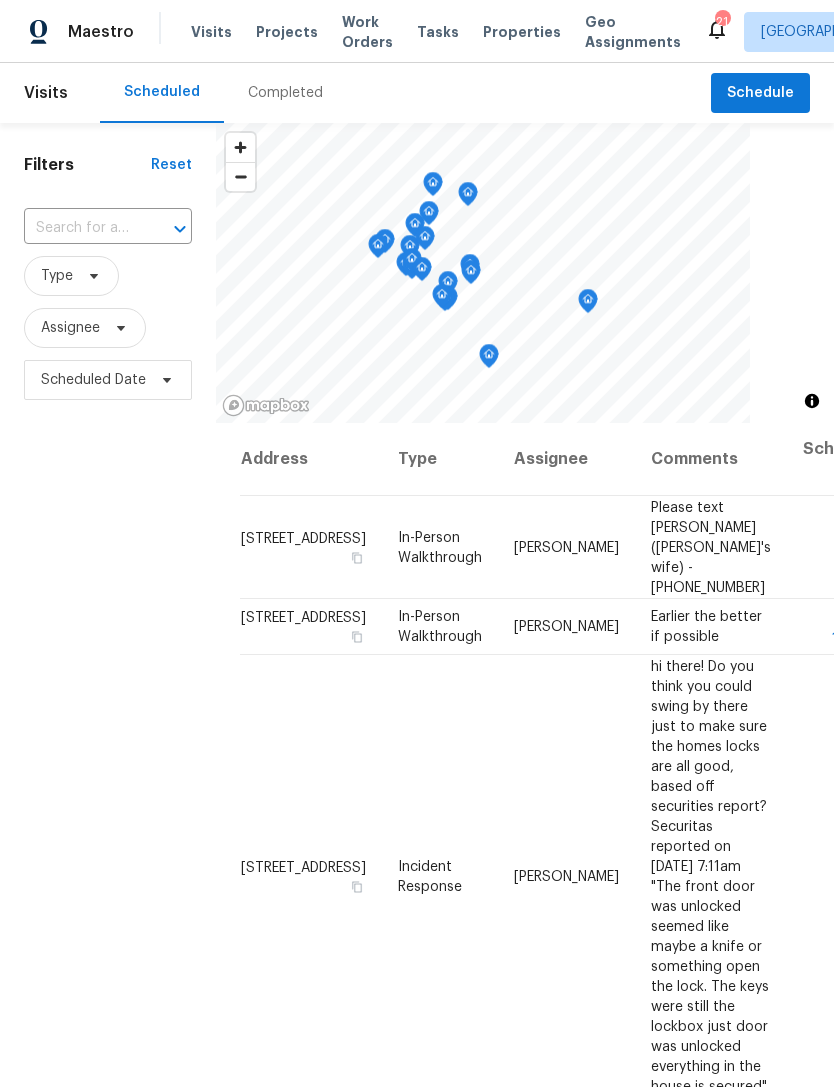 scroll, scrollTop: 0, scrollLeft: 0, axis: both 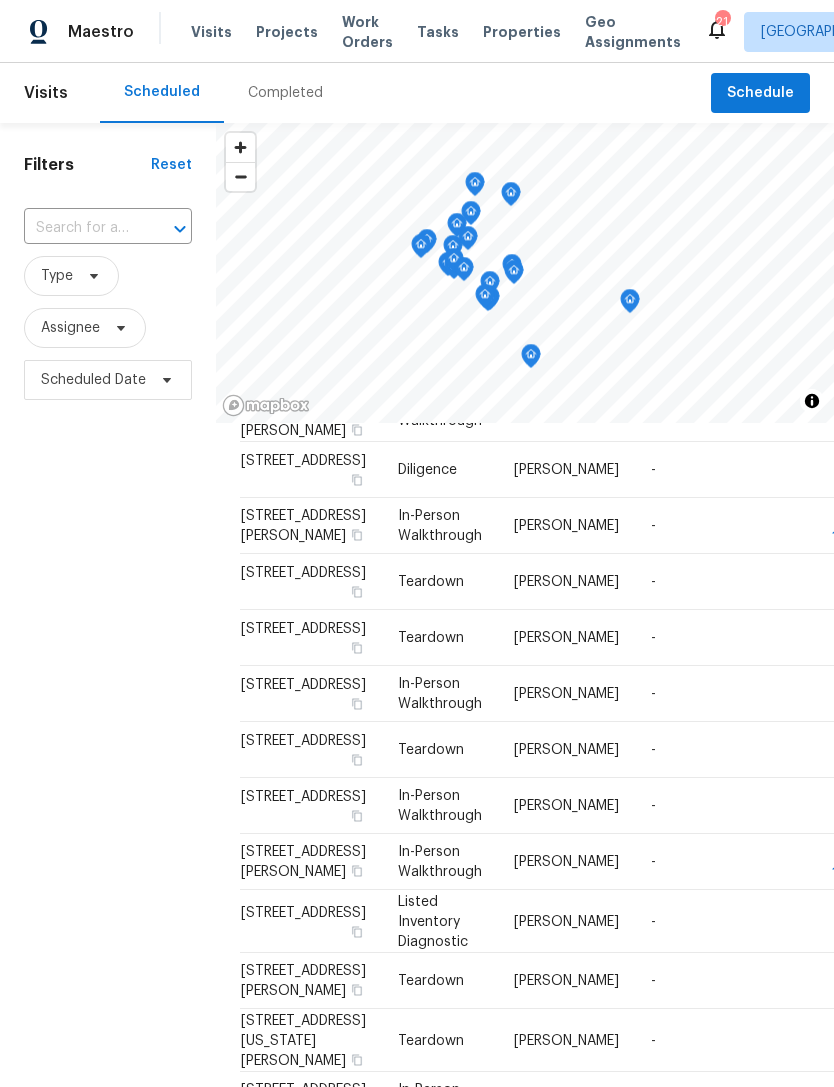 click on "Properties" at bounding box center [522, 32] 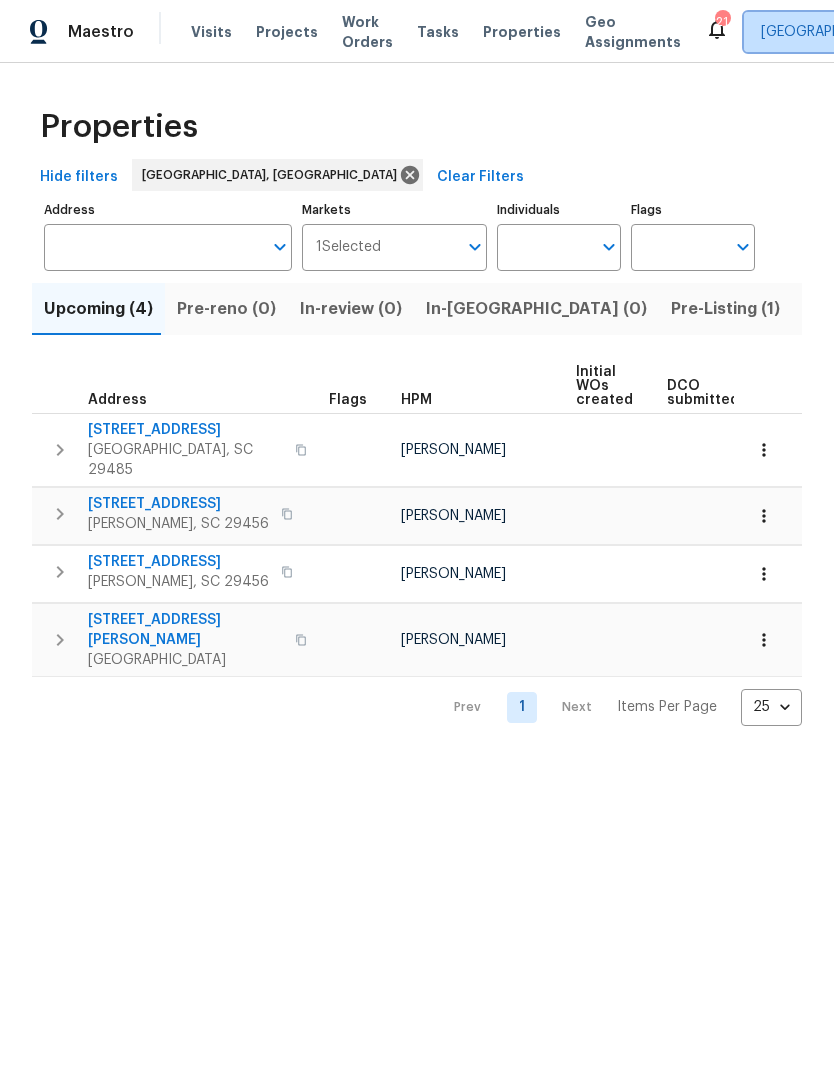 click on "[GEOGRAPHIC_DATA], [GEOGRAPHIC_DATA]" at bounding box center [917, 32] 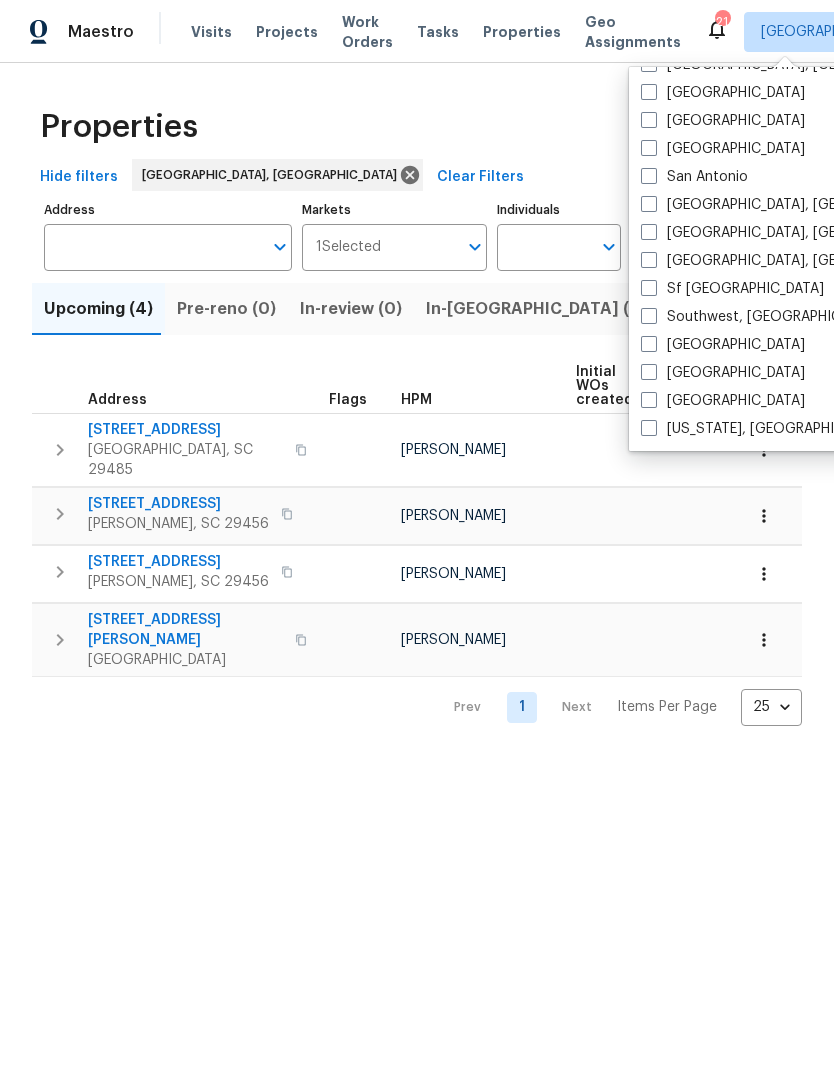 click at bounding box center [649, 428] 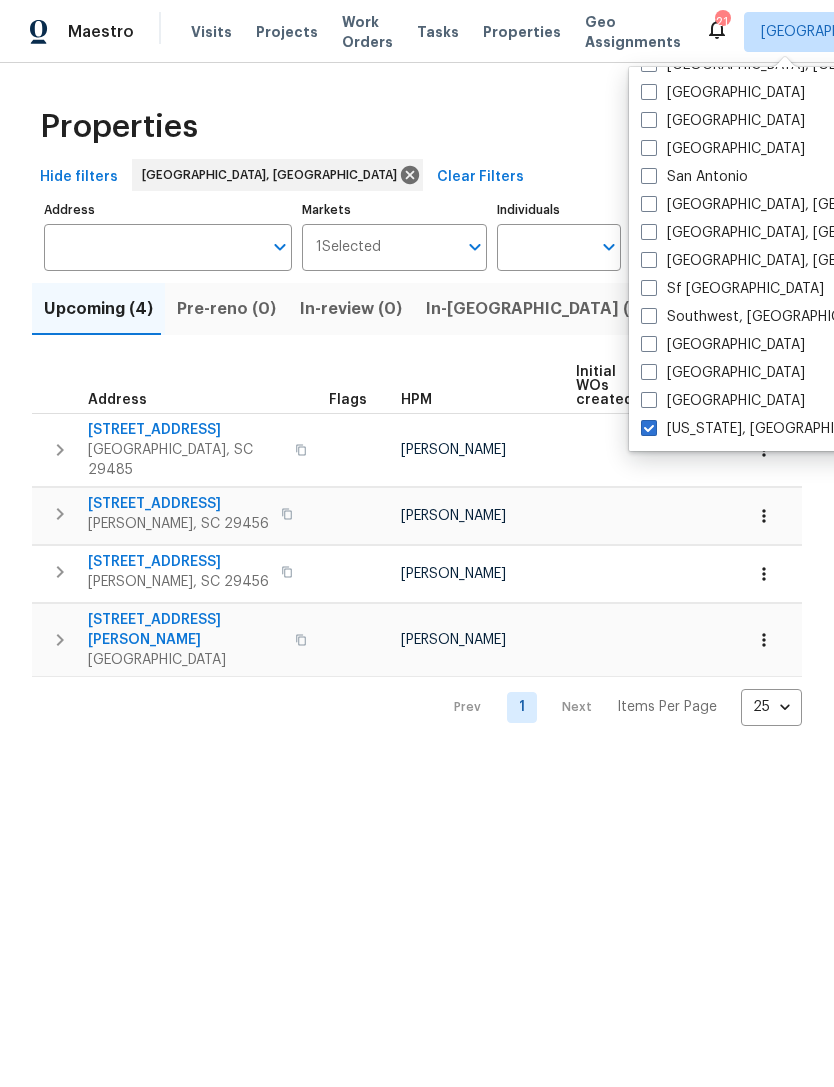 checkbox on "true" 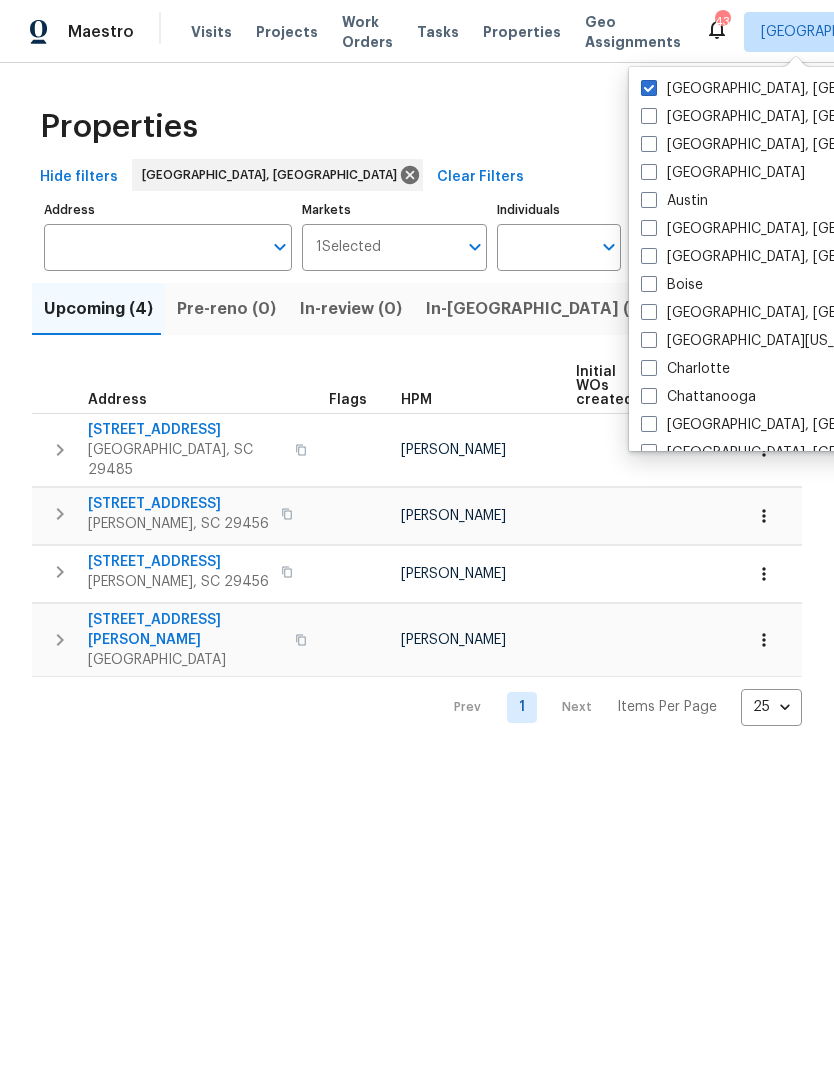 scroll, scrollTop: 0, scrollLeft: 0, axis: both 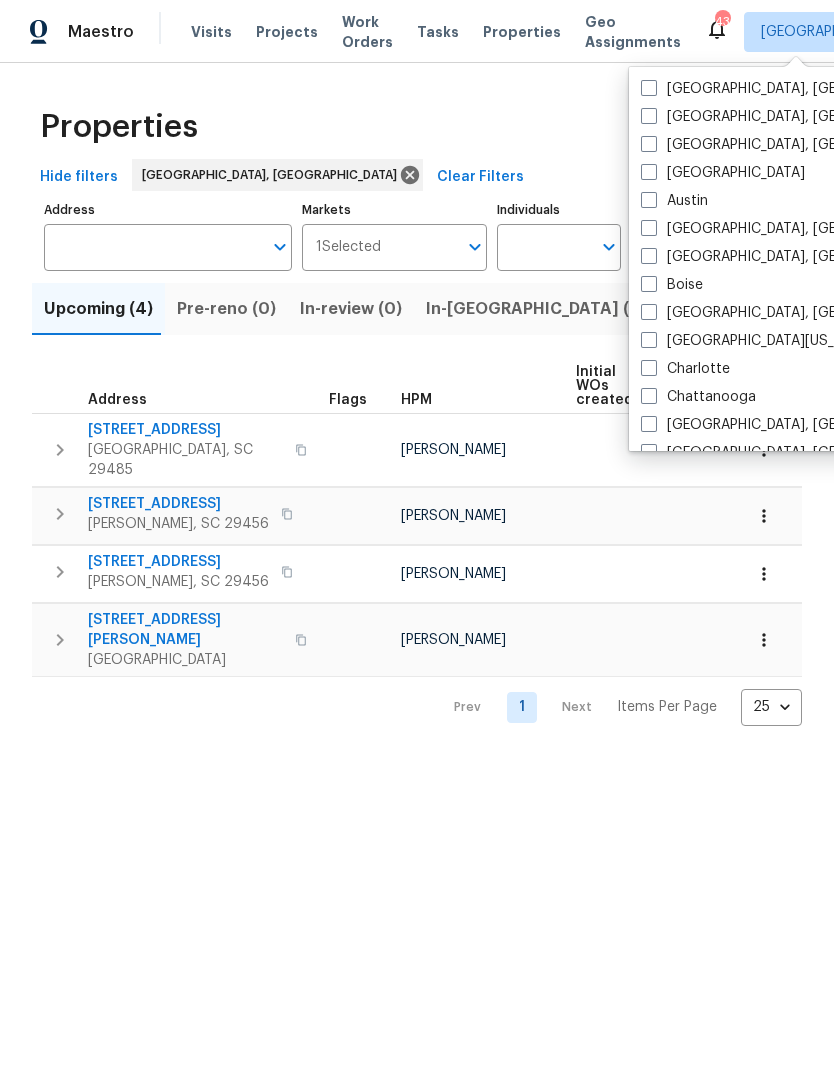 checkbox on "false" 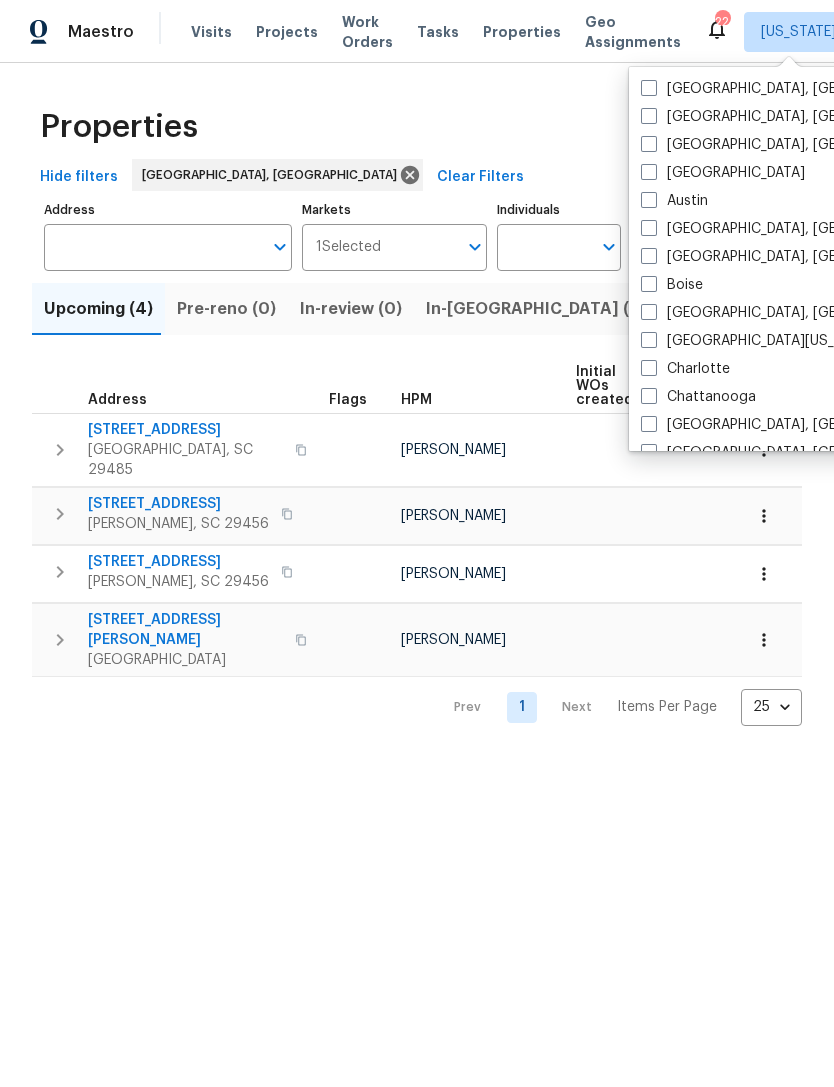click on "Properties" at bounding box center (417, 127) 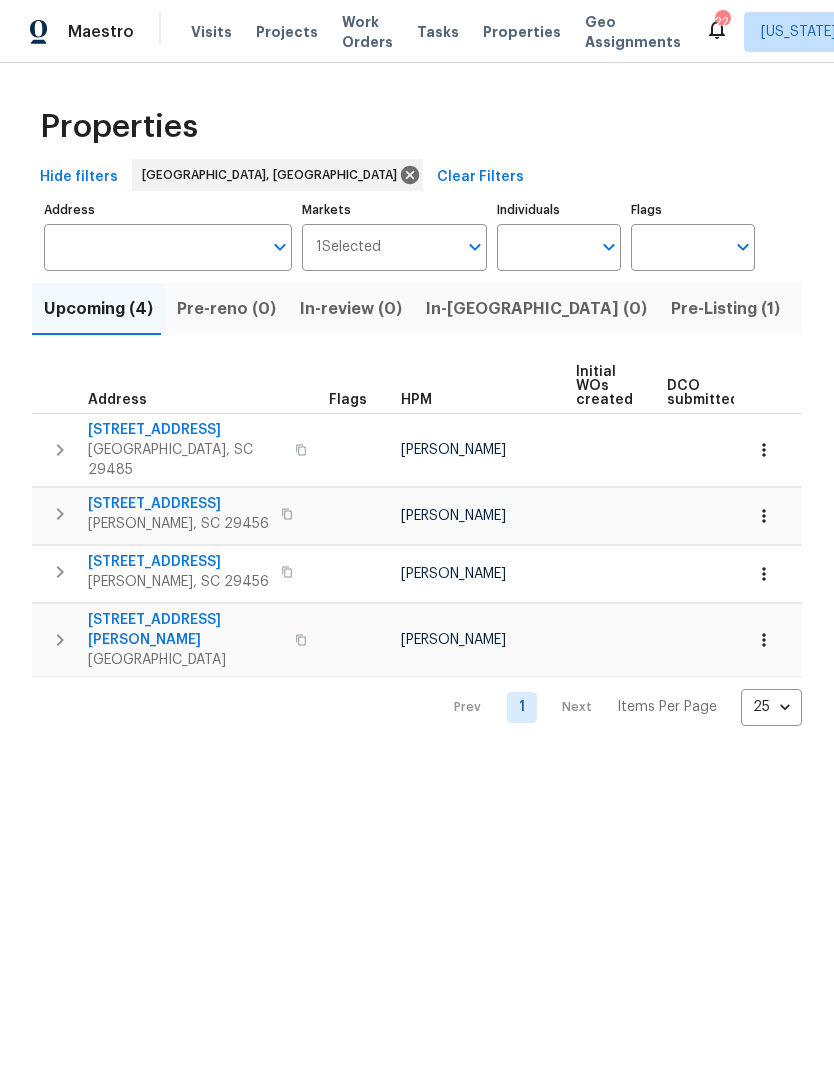 click on "Visits" at bounding box center [211, 32] 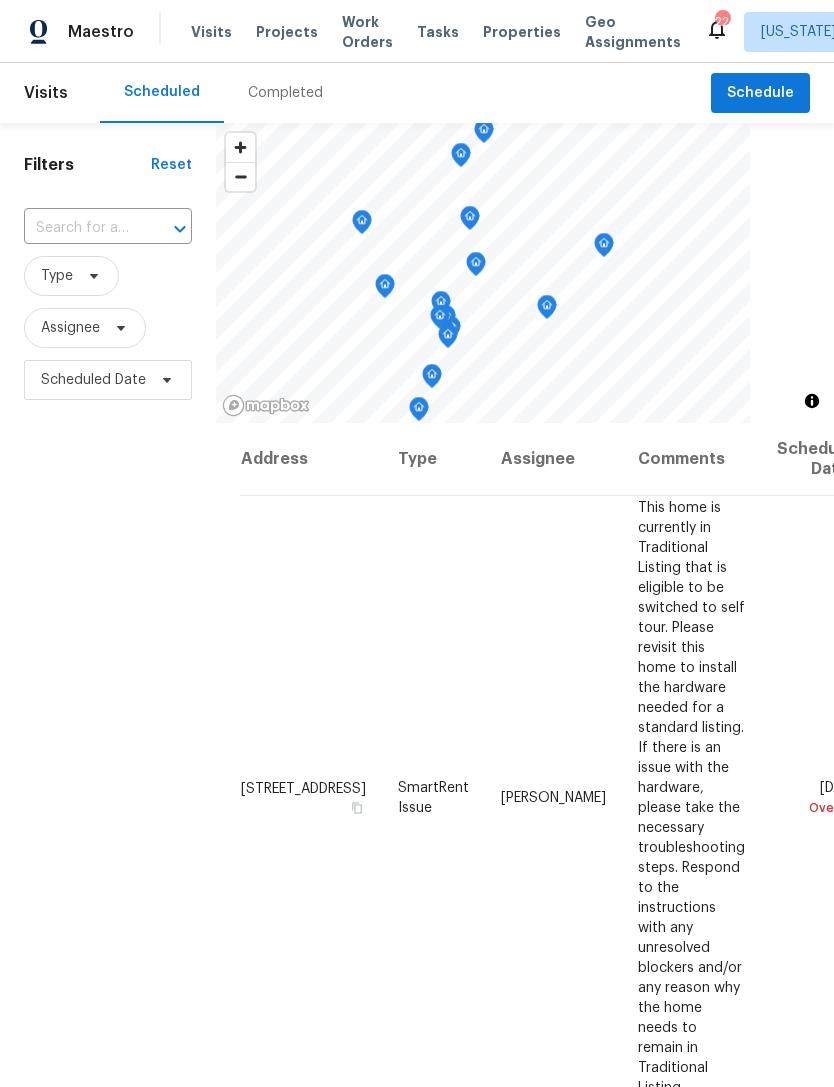 click on "Properties" at bounding box center (522, 32) 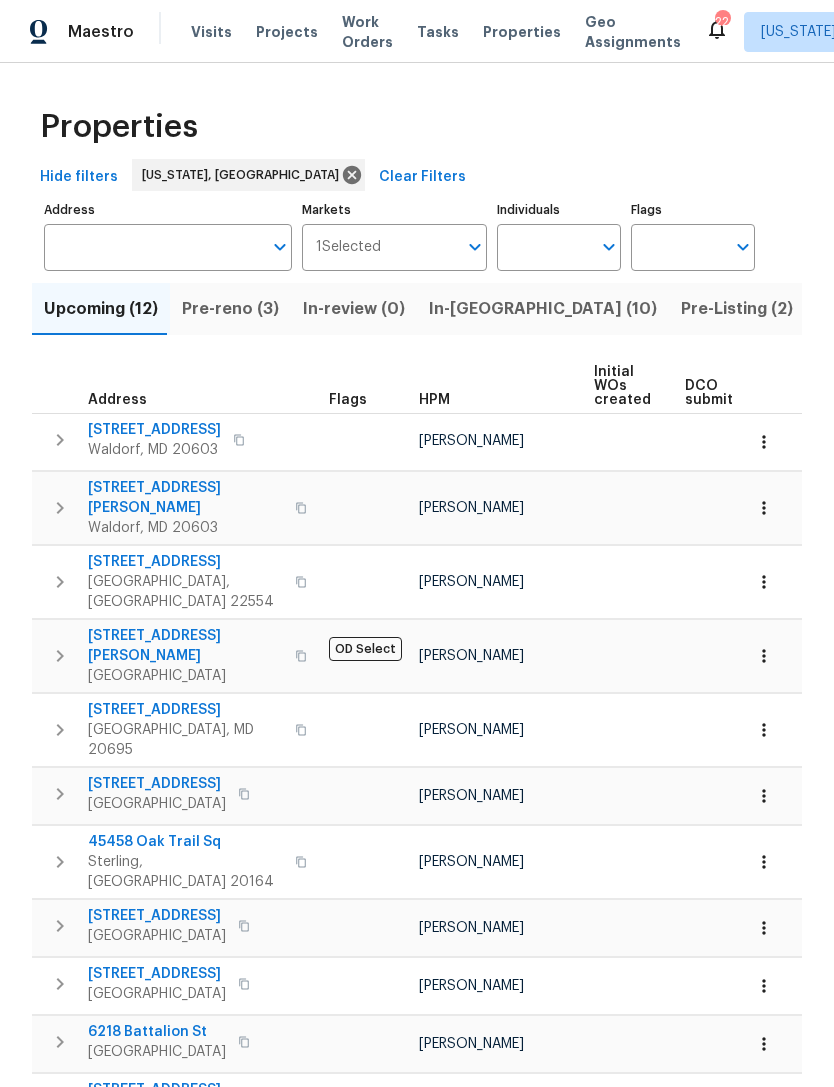 click on "Pre-reno (3)" at bounding box center (230, 309) 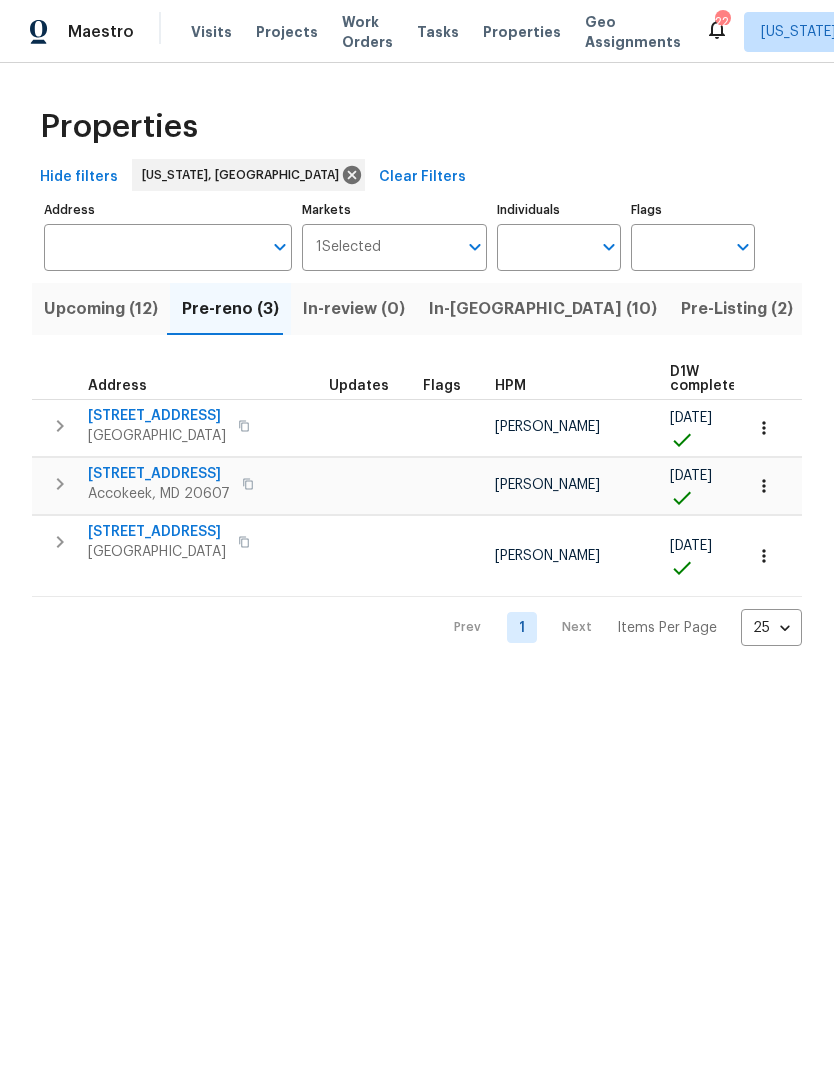 click on "In-[GEOGRAPHIC_DATA] (10)" at bounding box center (543, 309) 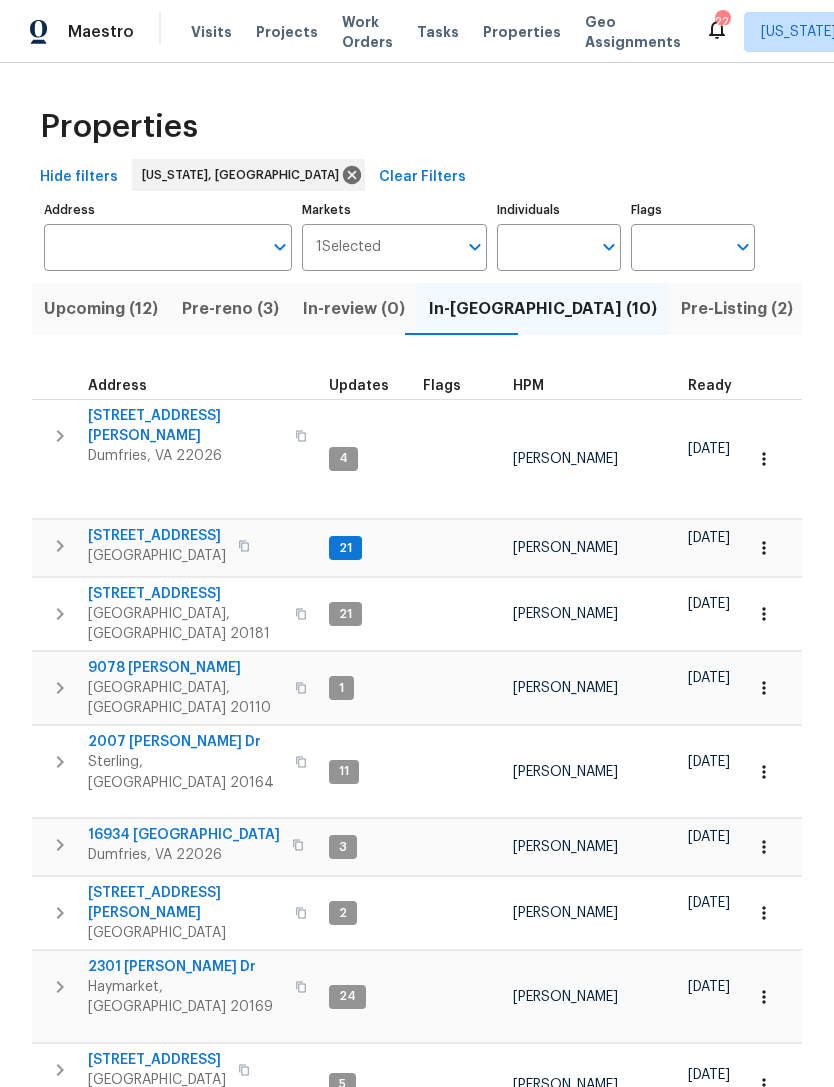 scroll, scrollTop: 31, scrollLeft: 0, axis: vertical 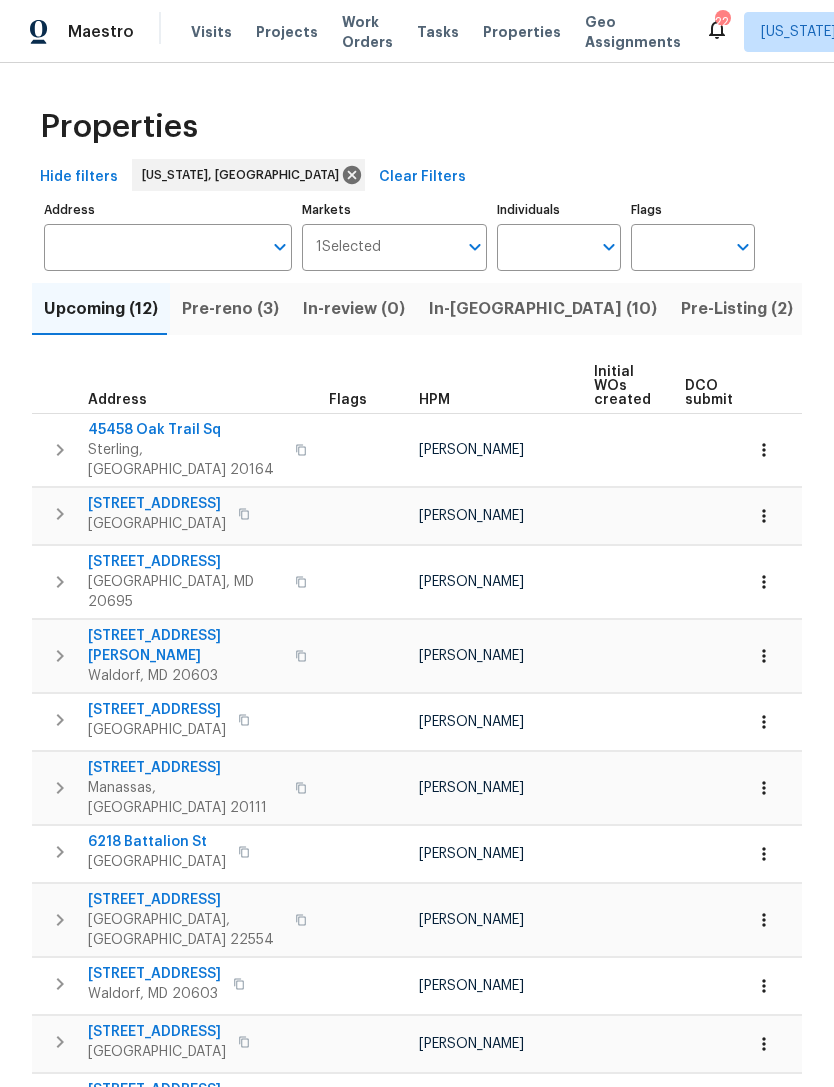 click at bounding box center [631, 1175] 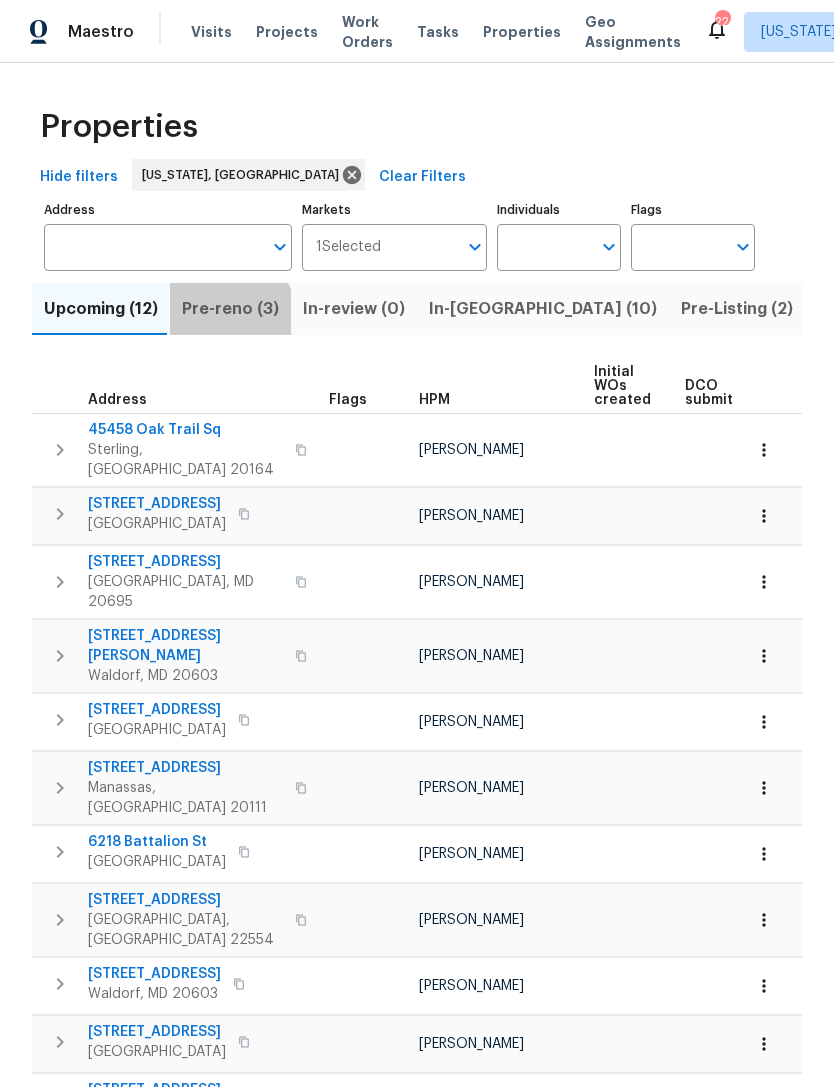 click on "Pre-reno (3)" at bounding box center (230, 309) 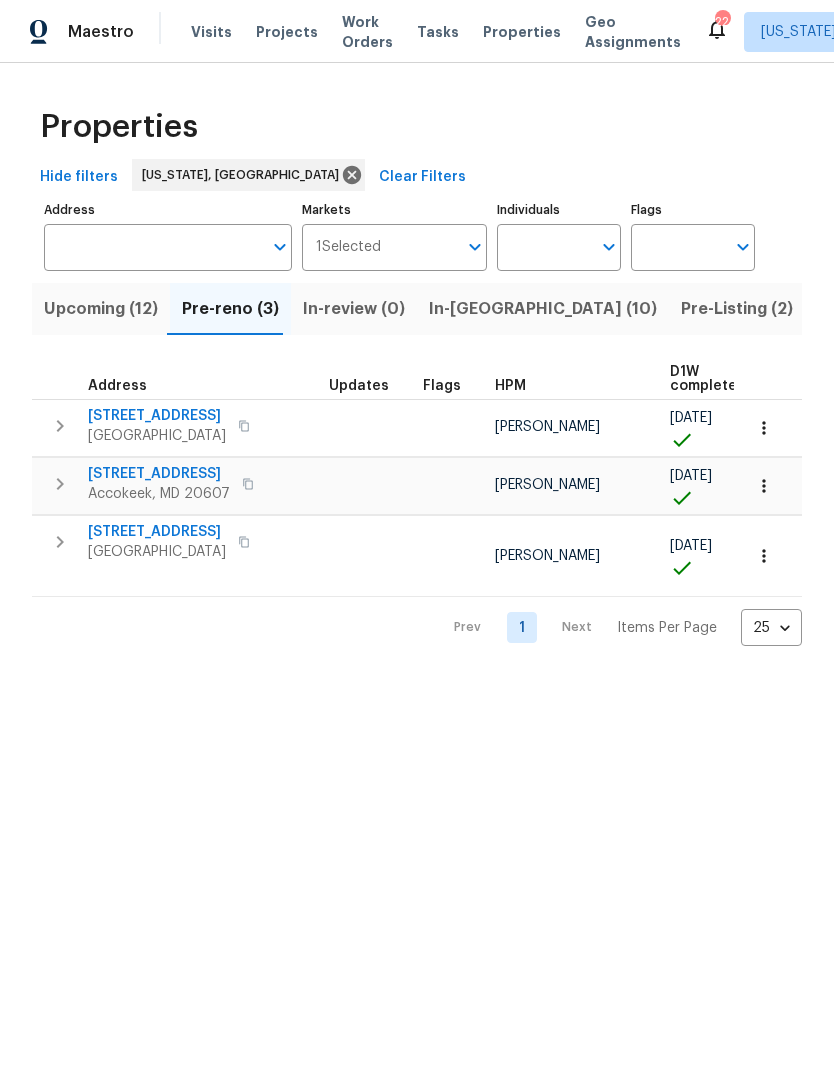 click on "Upcoming (12)" at bounding box center [101, 309] 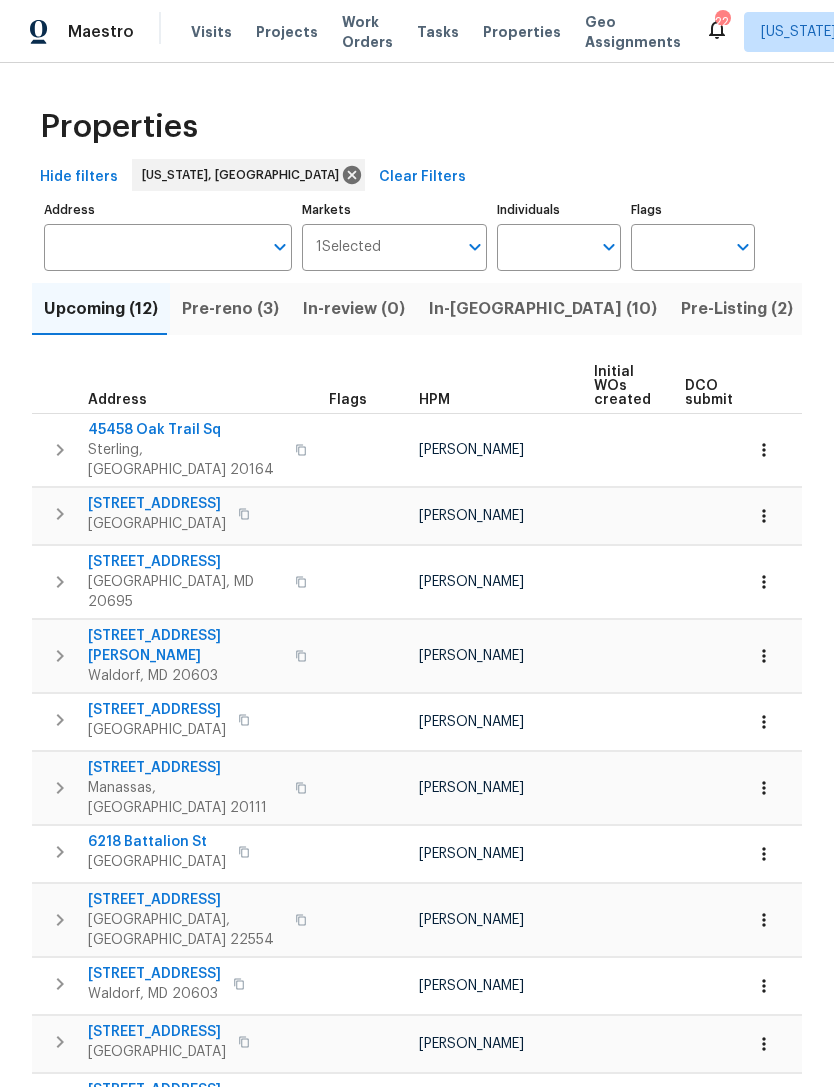 scroll, scrollTop: 0, scrollLeft: 0, axis: both 